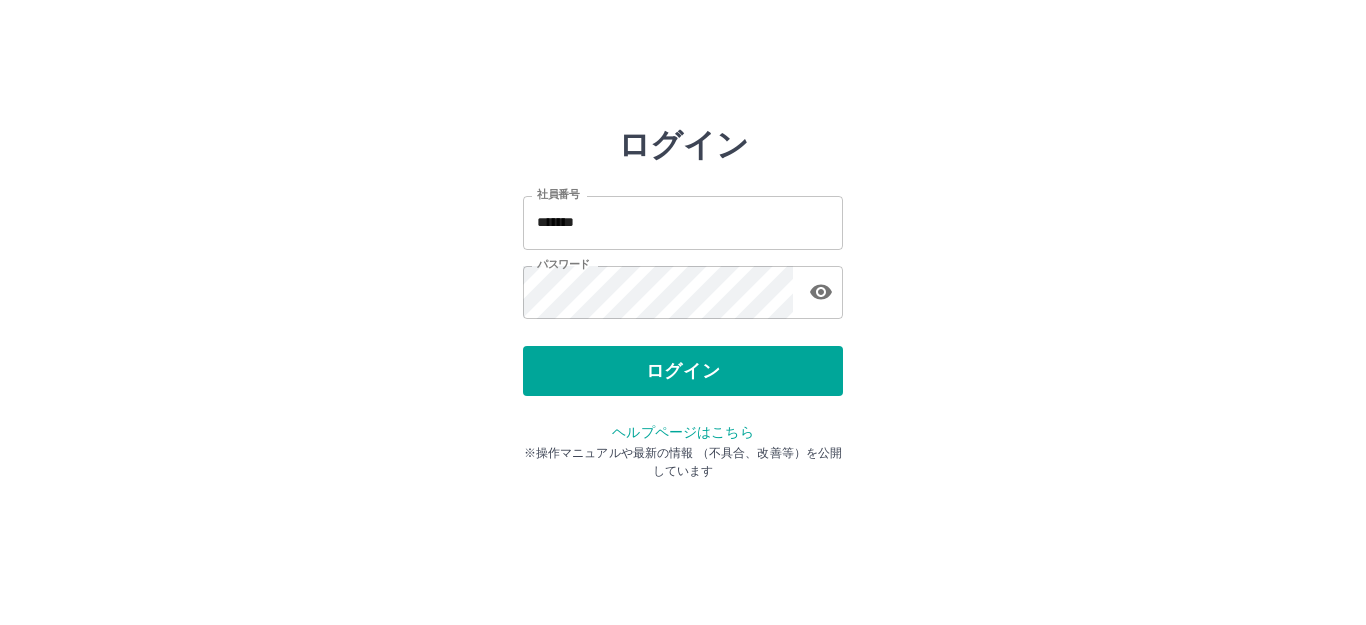 scroll, scrollTop: 0, scrollLeft: 0, axis: both 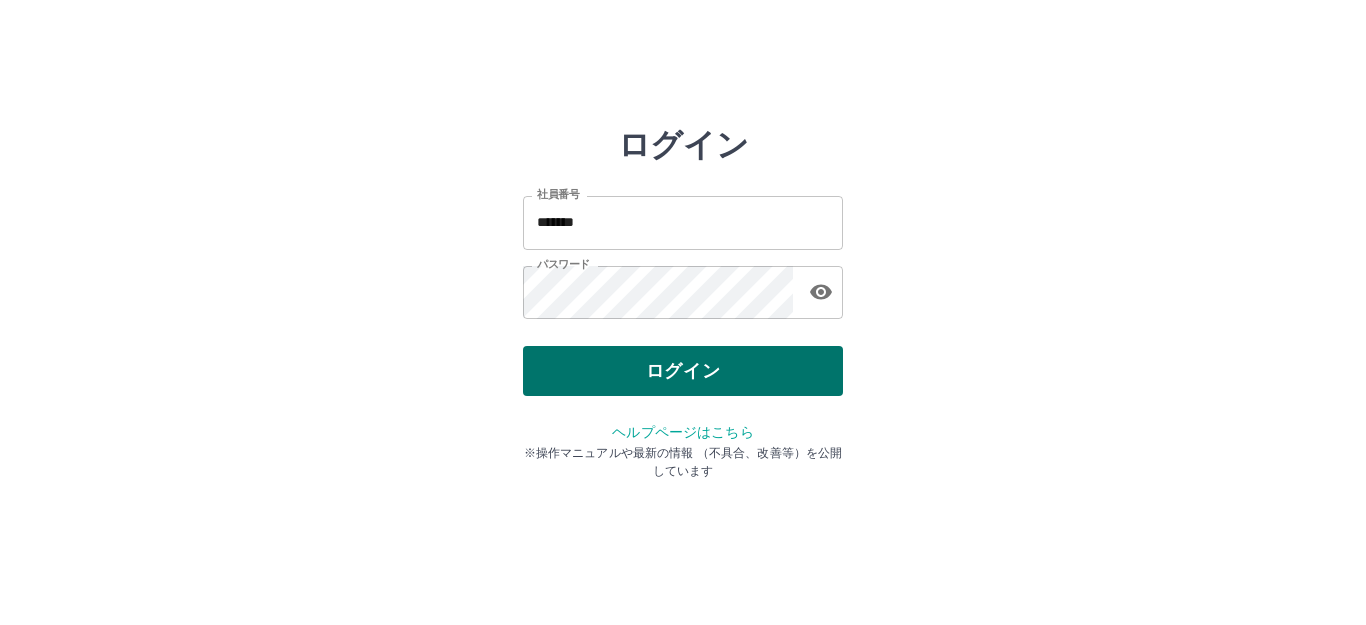 click on "ログイン" at bounding box center (683, 371) 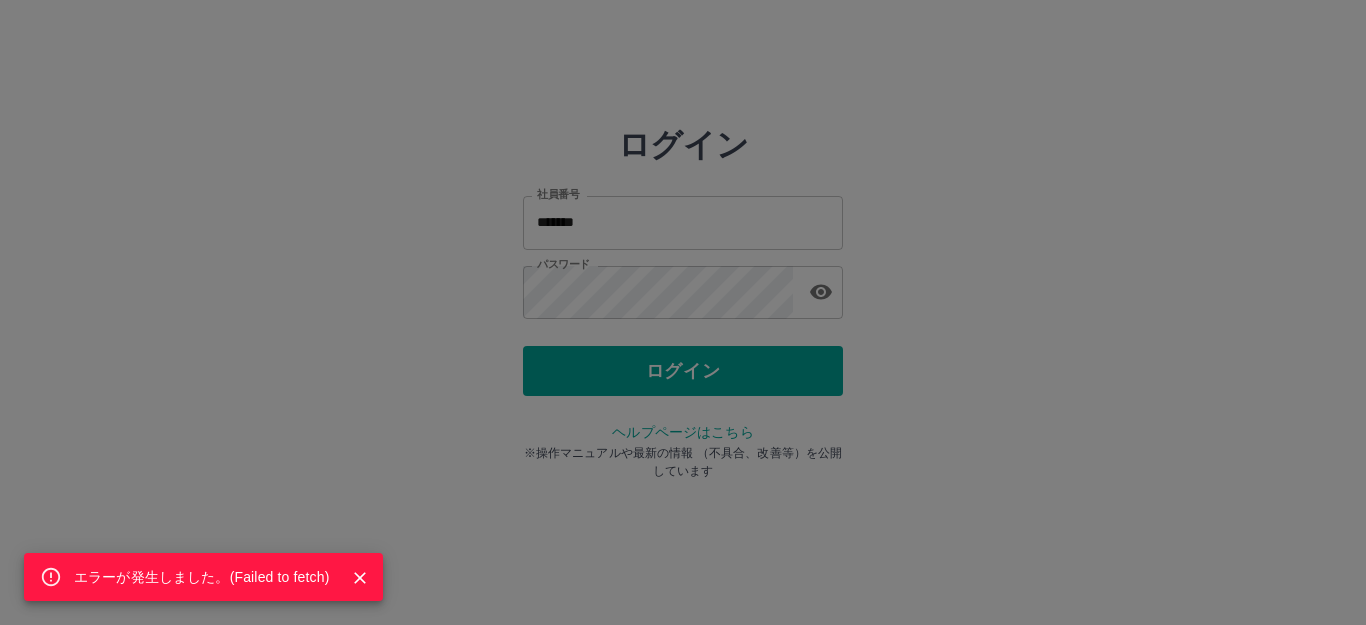 click on "エラーが発生しました。( Failed to fetch )" at bounding box center [201, 577] 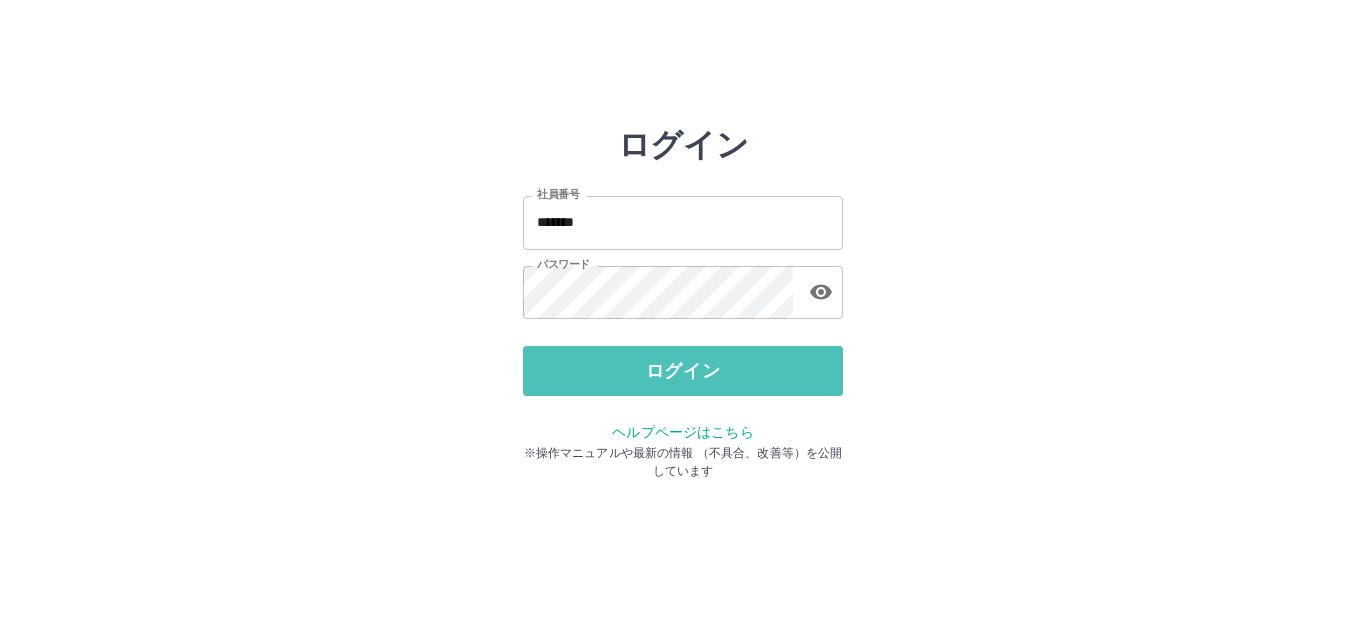 click on "ログイン" at bounding box center (683, 371) 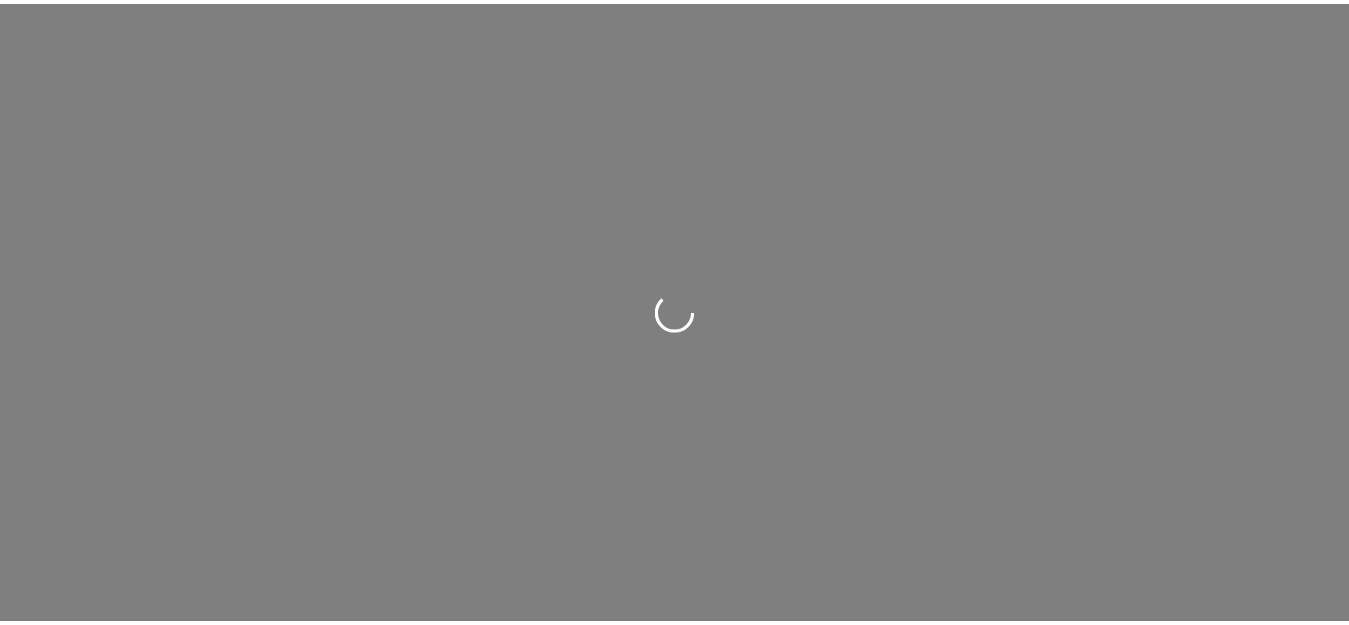 scroll, scrollTop: 0, scrollLeft: 0, axis: both 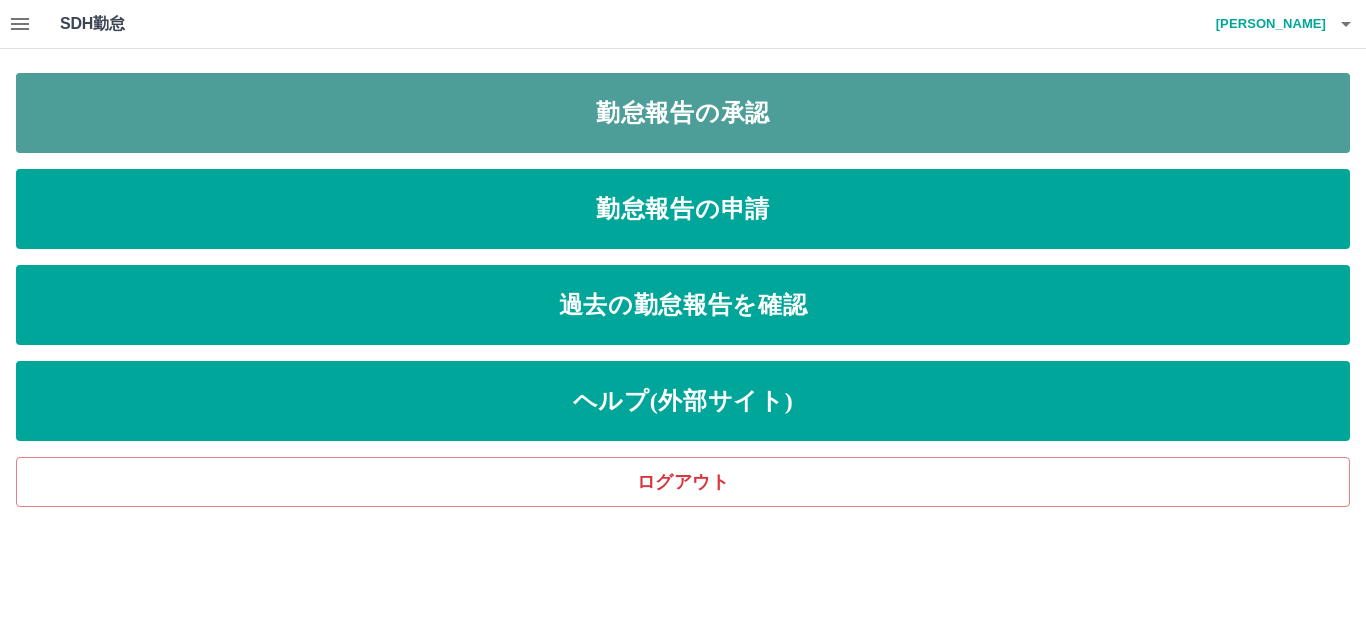 click on "勤怠報告の承認" at bounding box center (683, 113) 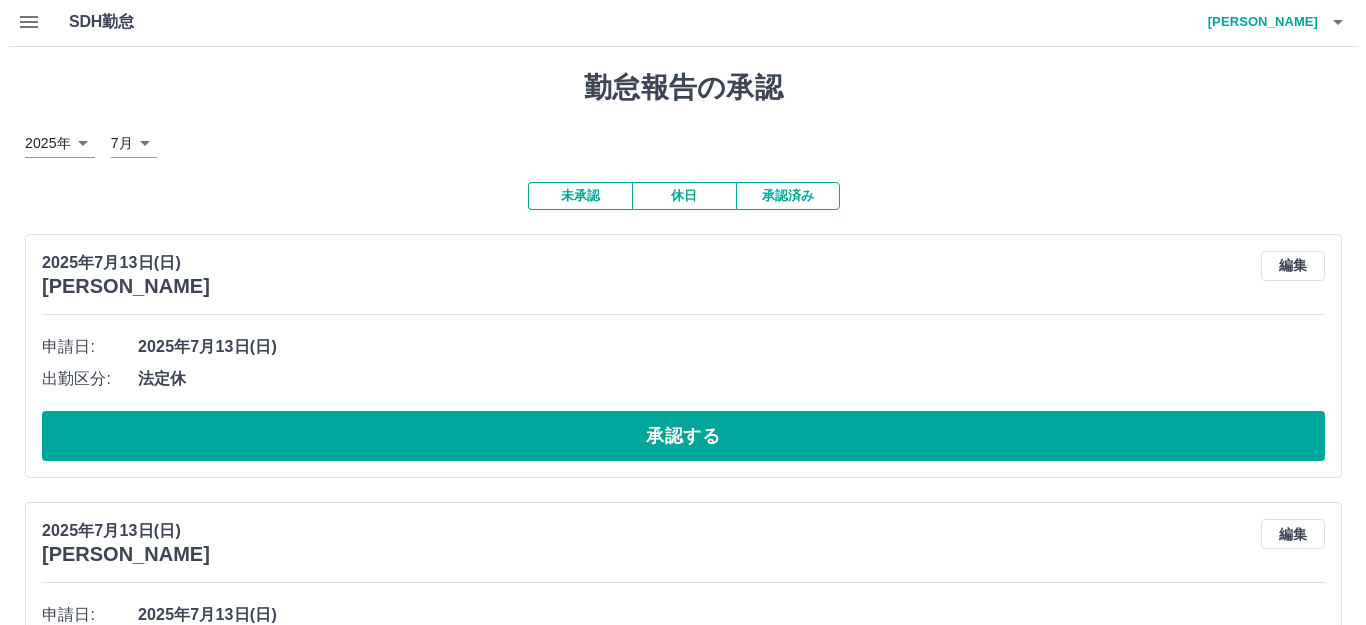 scroll, scrollTop: 0, scrollLeft: 0, axis: both 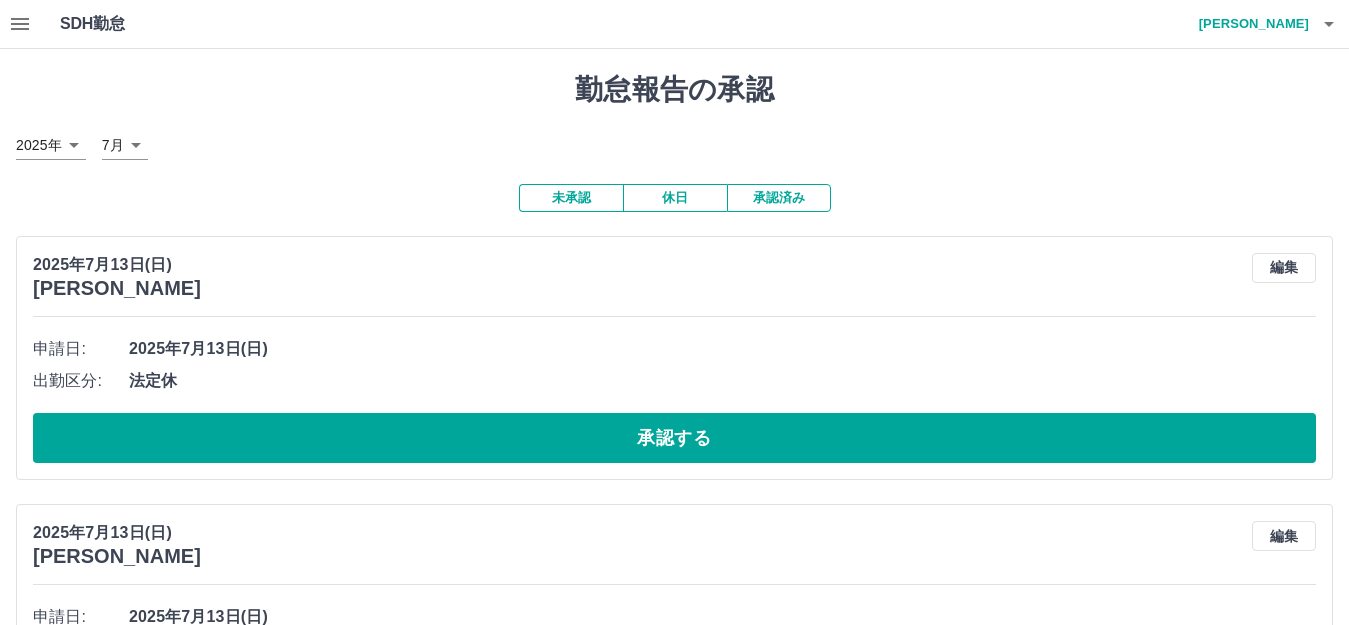 click on "藤木　記子" at bounding box center (1249, 24) 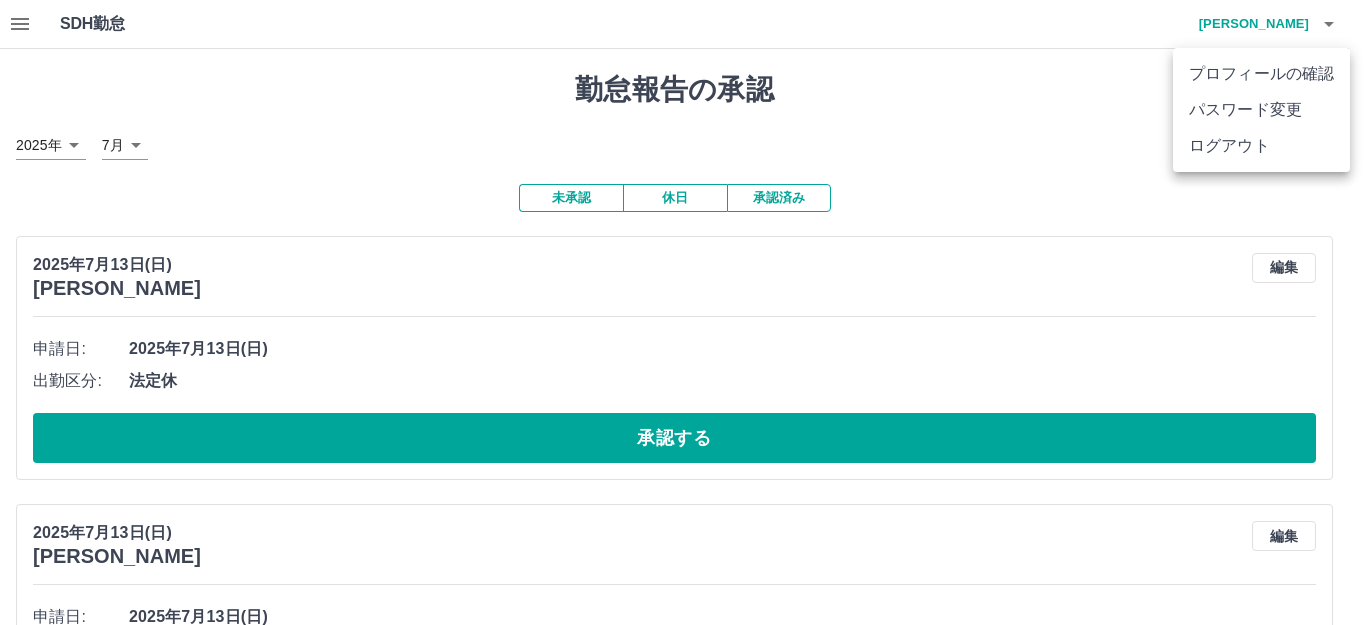click on "ログアウト" at bounding box center [1261, 146] 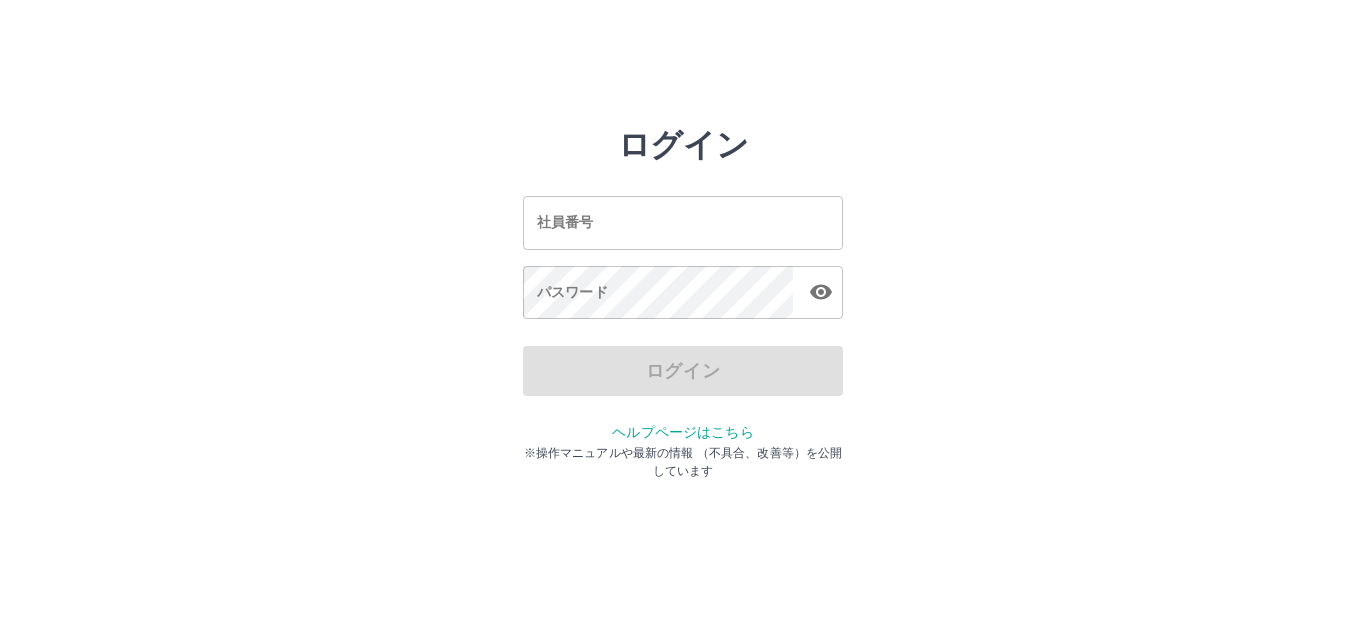 scroll, scrollTop: 0, scrollLeft: 0, axis: both 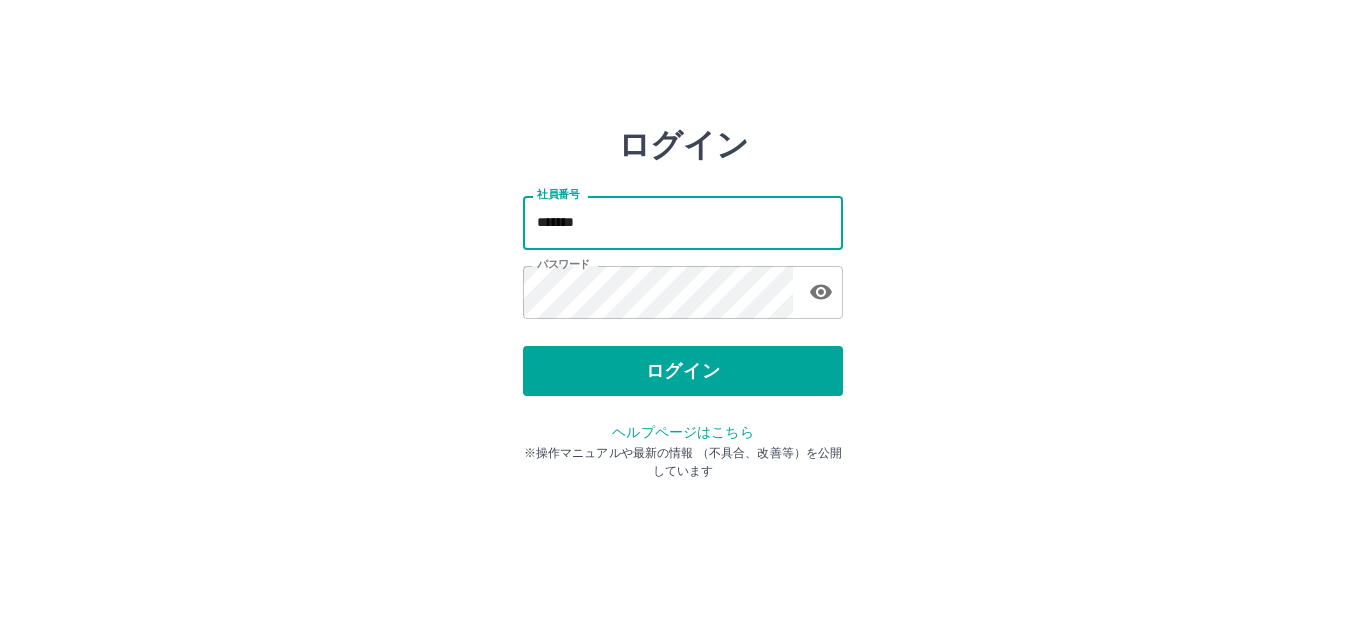 drag, startPoint x: 613, startPoint y: 228, endPoint x: 374, endPoint y: 213, distance: 239.47025 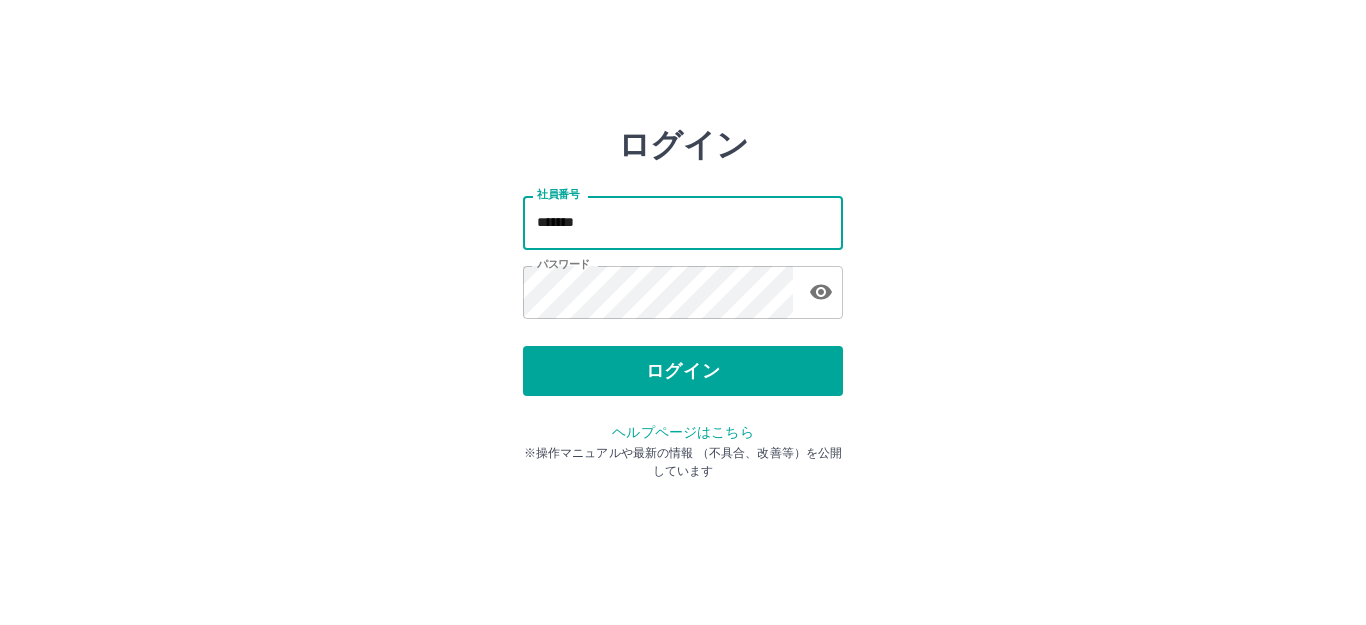 type on "*******" 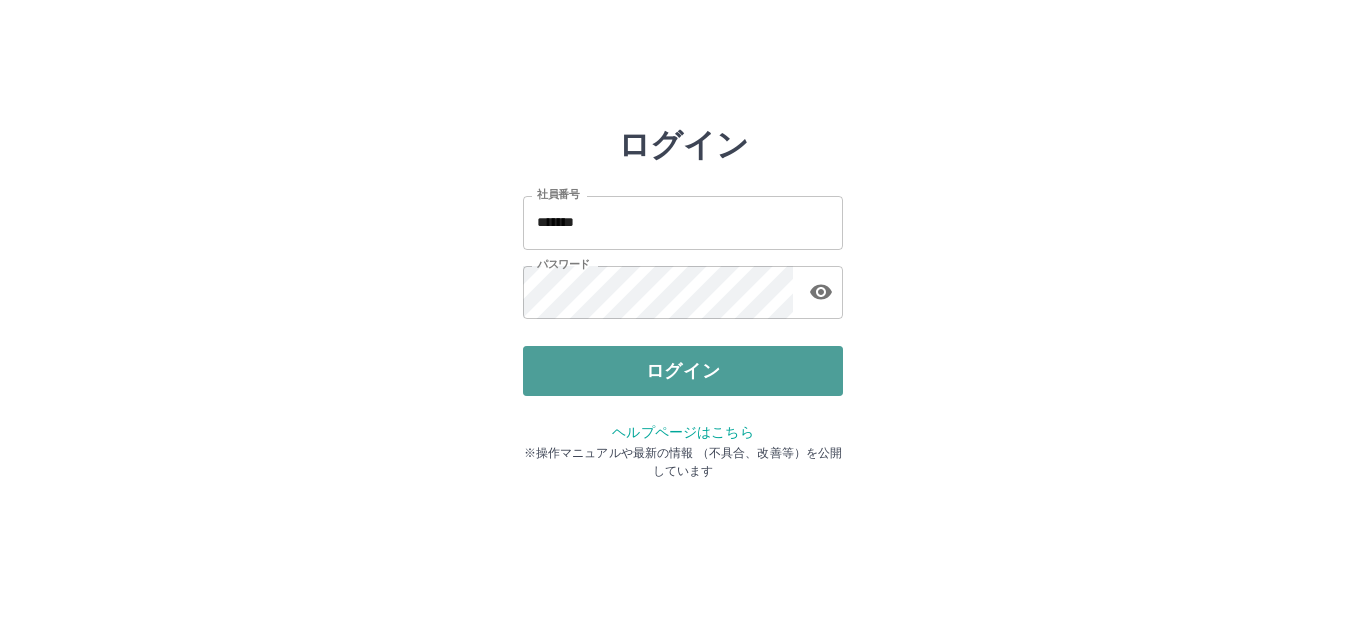 click on "ログイン" at bounding box center (683, 371) 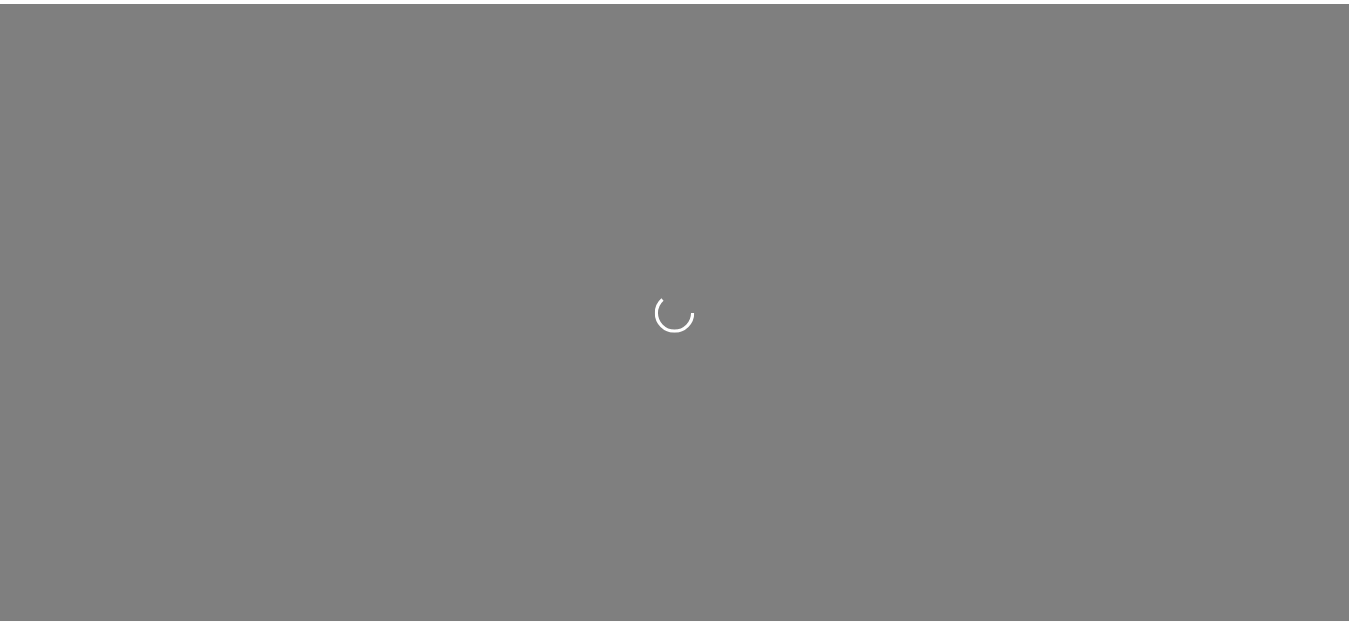 scroll, scrollTop: 0, scrollLeft: 0, axis: both 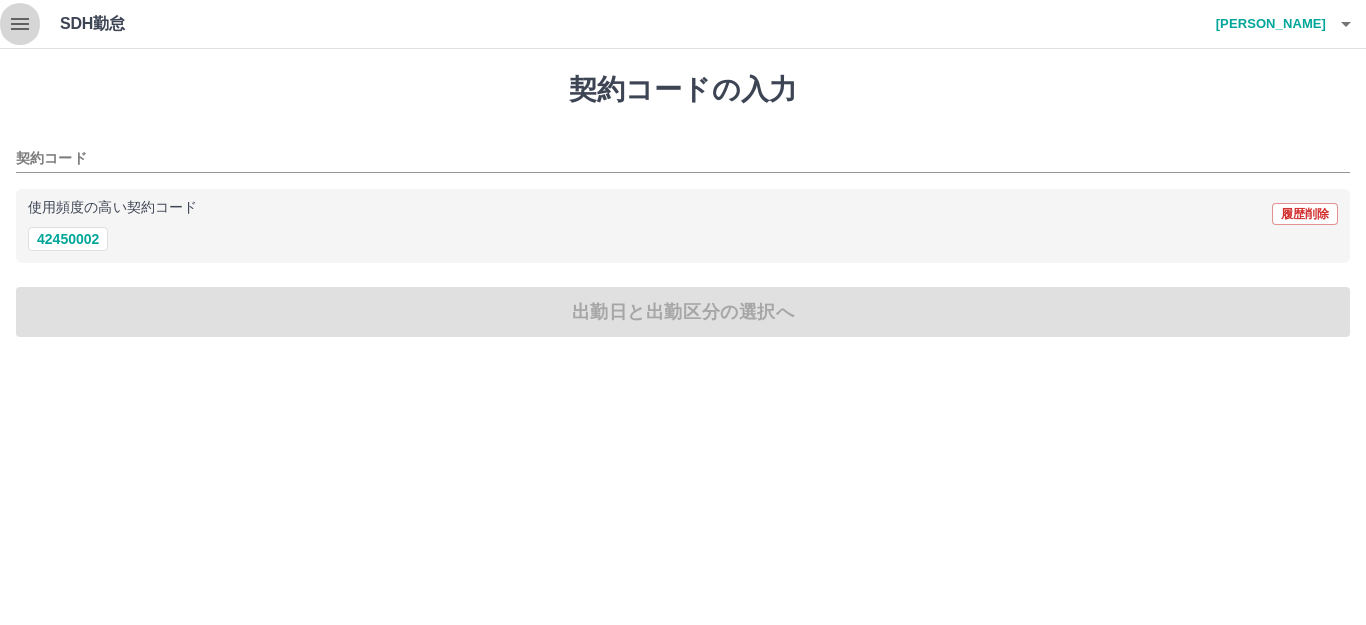 click at bounding box center (20, 24) 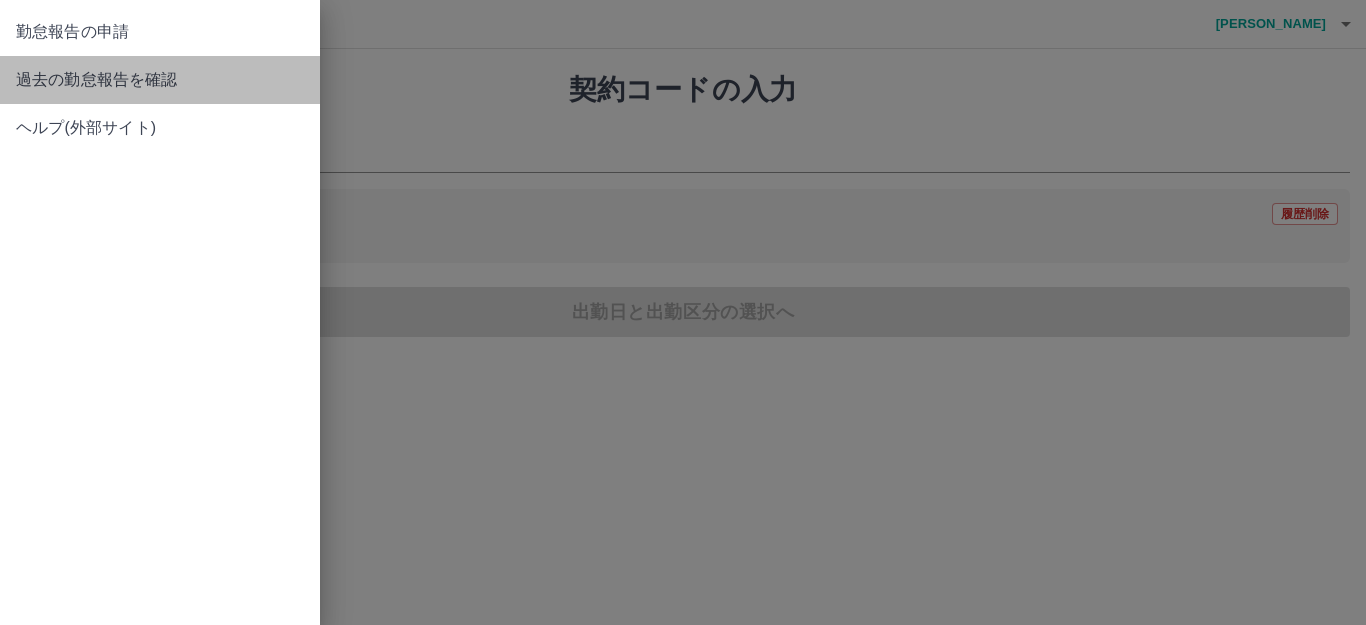 click on "過去の勤怠報告を確認" at bounding box center [160, 80] 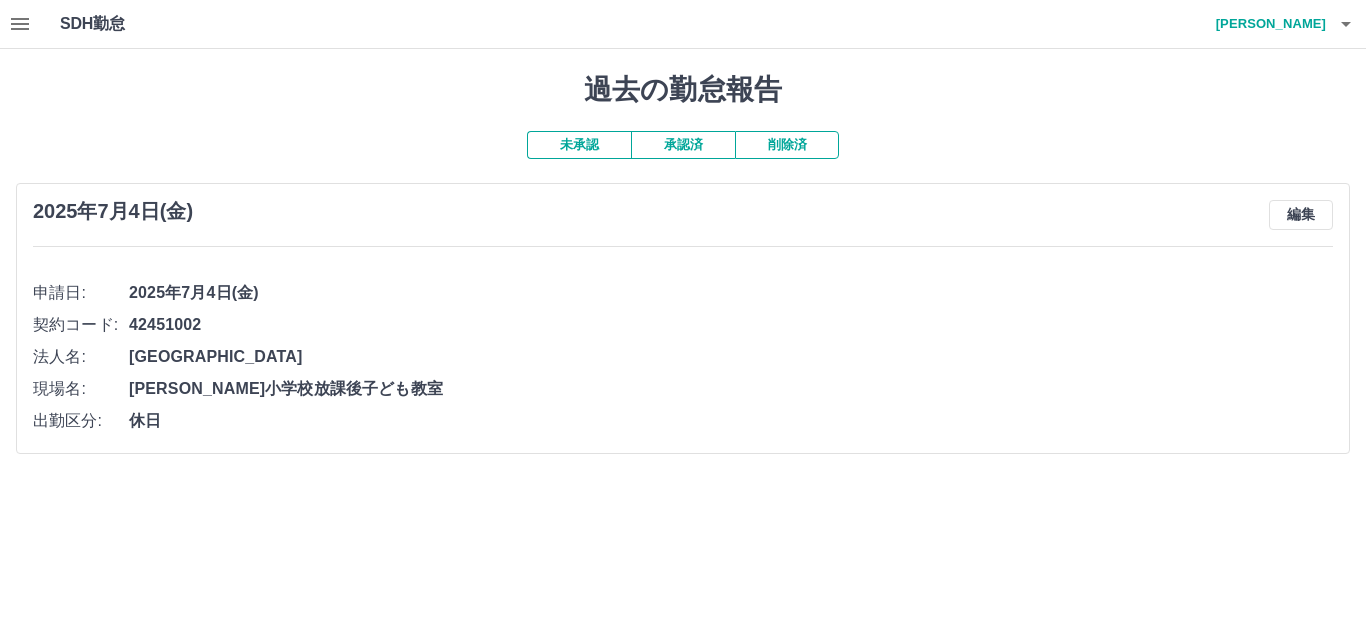 click on "未承認" at bounding box center [579, 145] 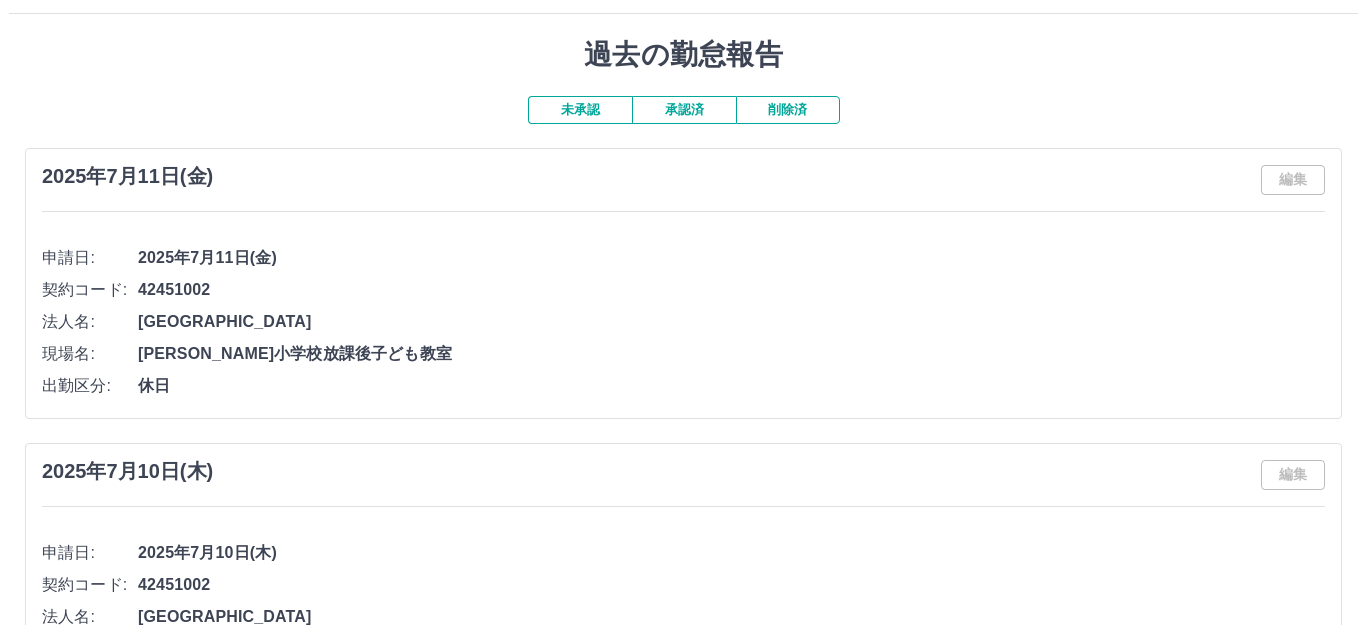 scroll, scrollTop: 0, scrollLeft: 0, axis: both 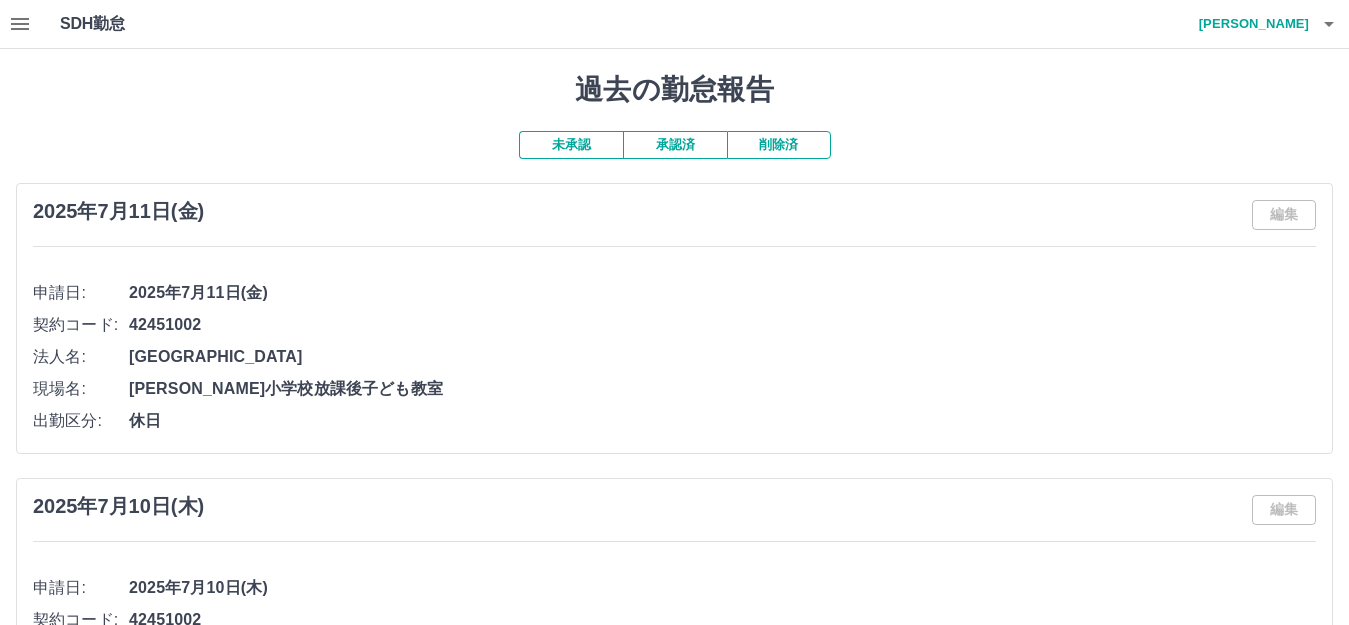 click 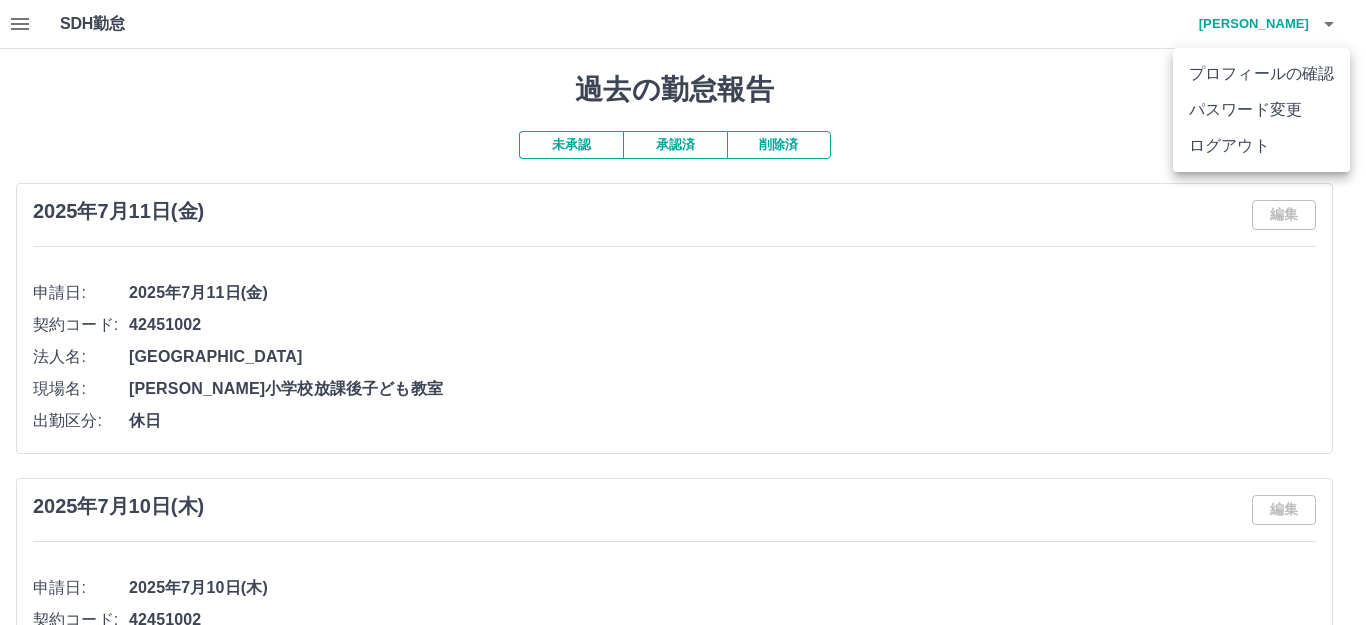 click on "ログアウト" at bounding box center [1261, 146] 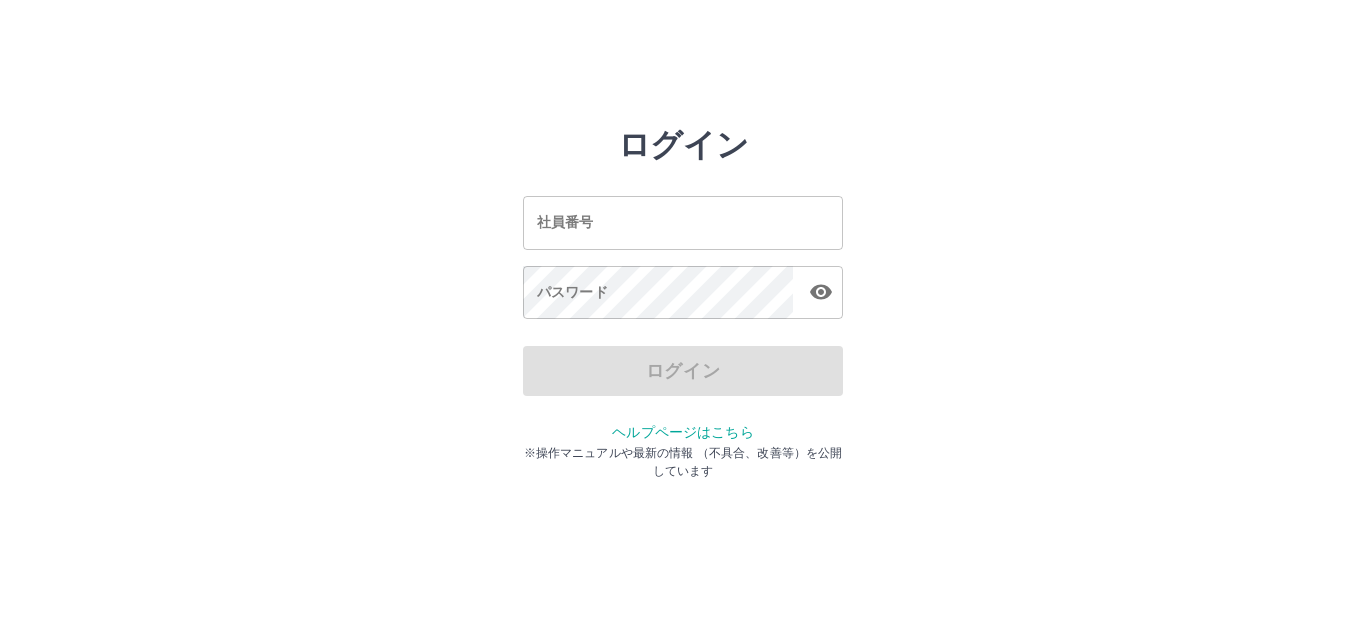 scroll, scrollTop: 0, scrollLeft: 0, axis: both 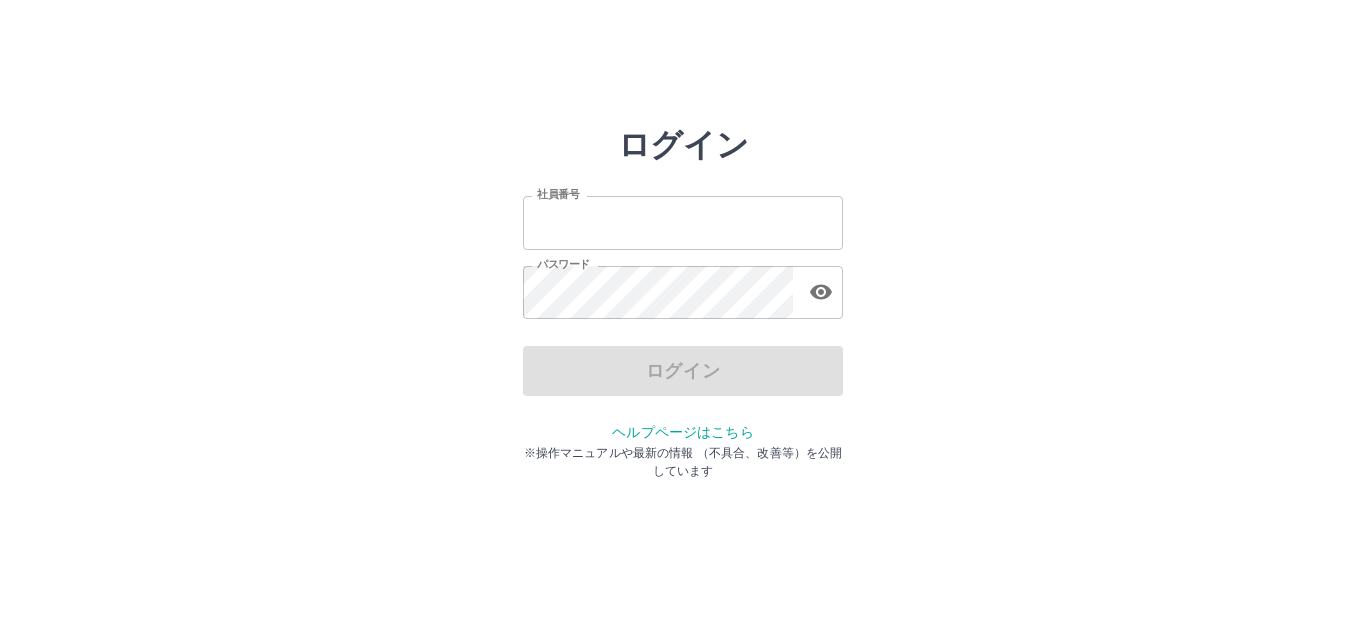 type on "*******" 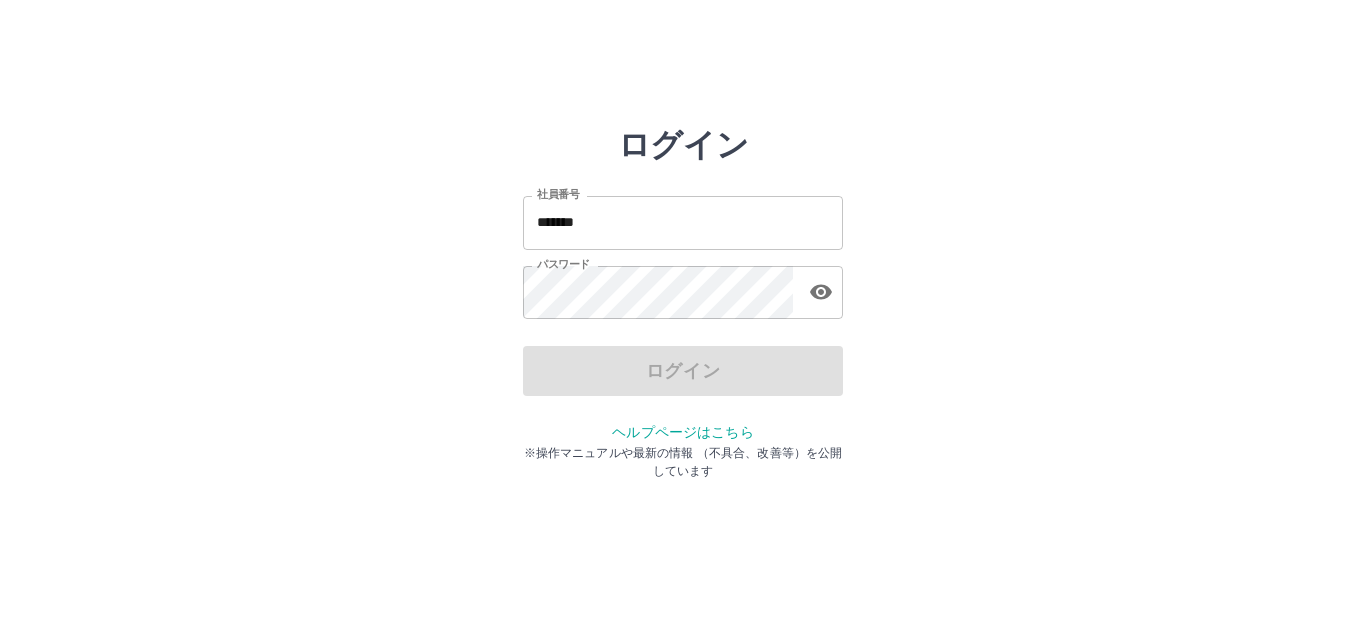 click on "ログイン" at bounding box center [683, 371] 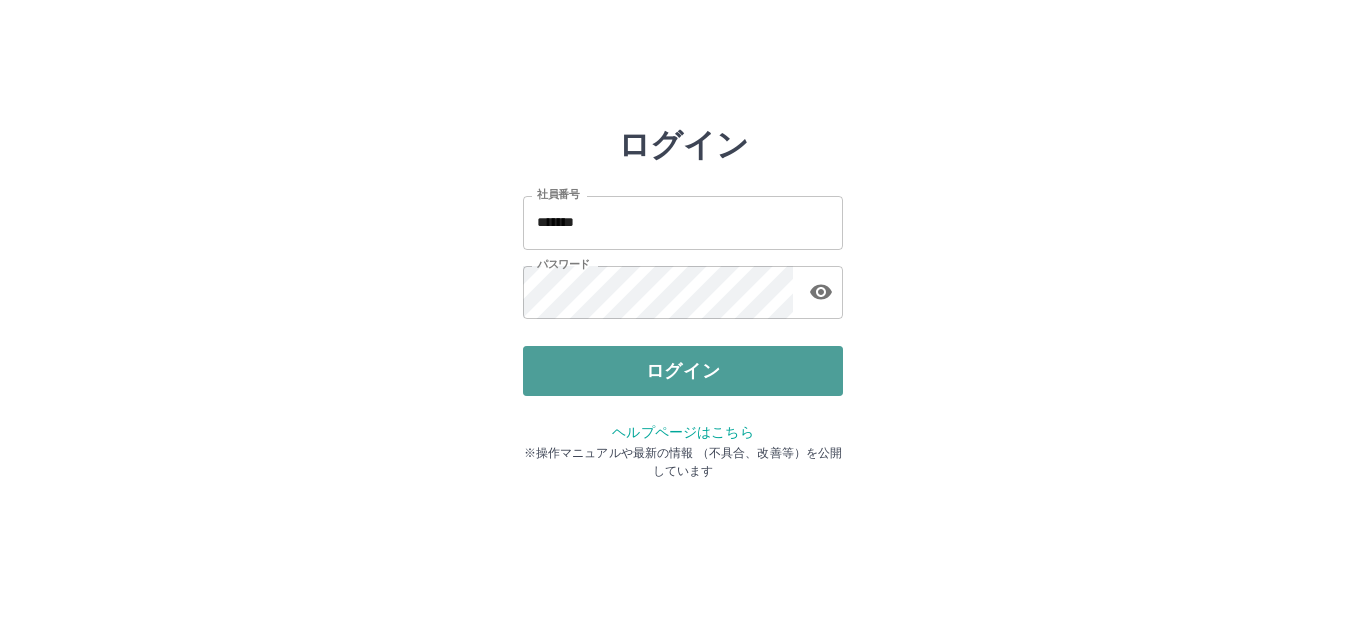 click on "ログイン" at bounding box center (683, 371) 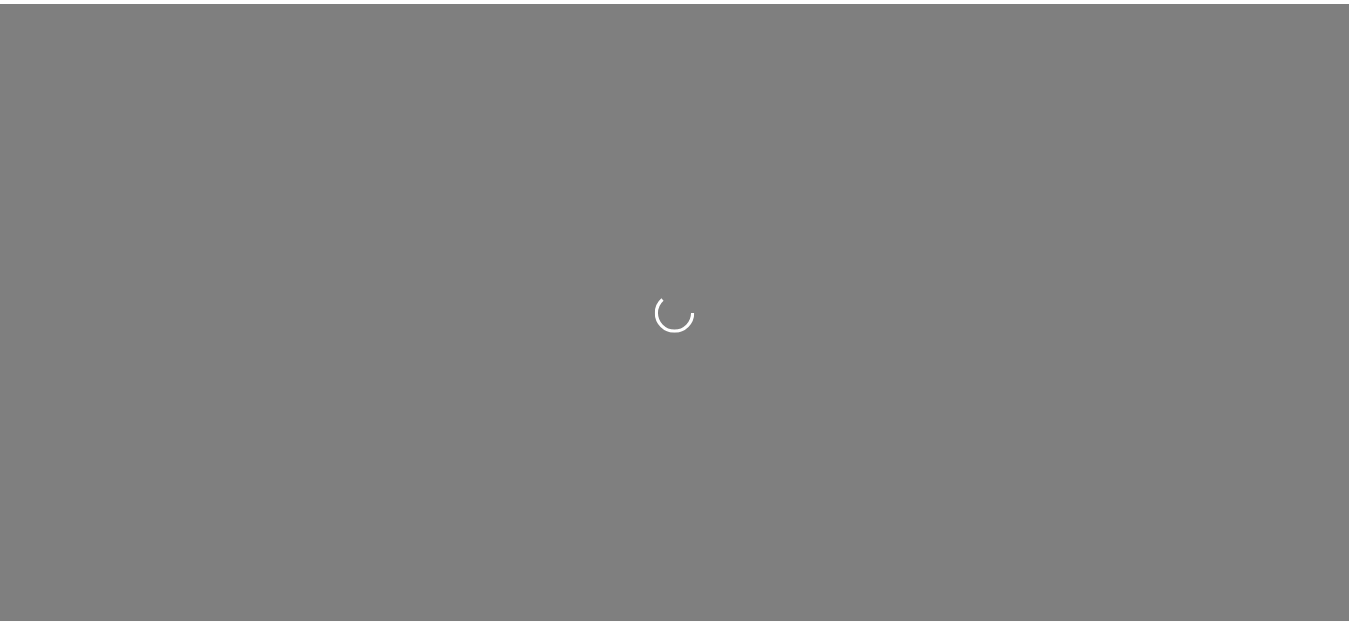 scroll, scrollTop: 0, scrollLeft: 0, axis: both 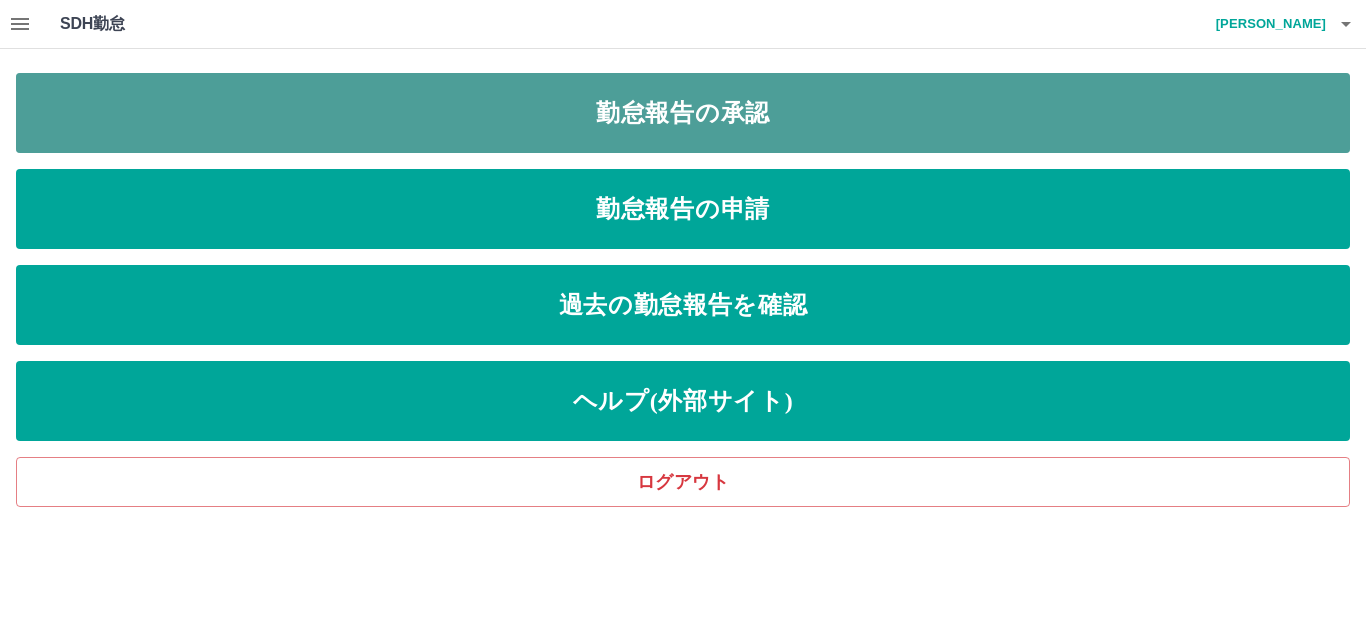 click on "勤怠報告の承認" at bounding box center [683, 113] 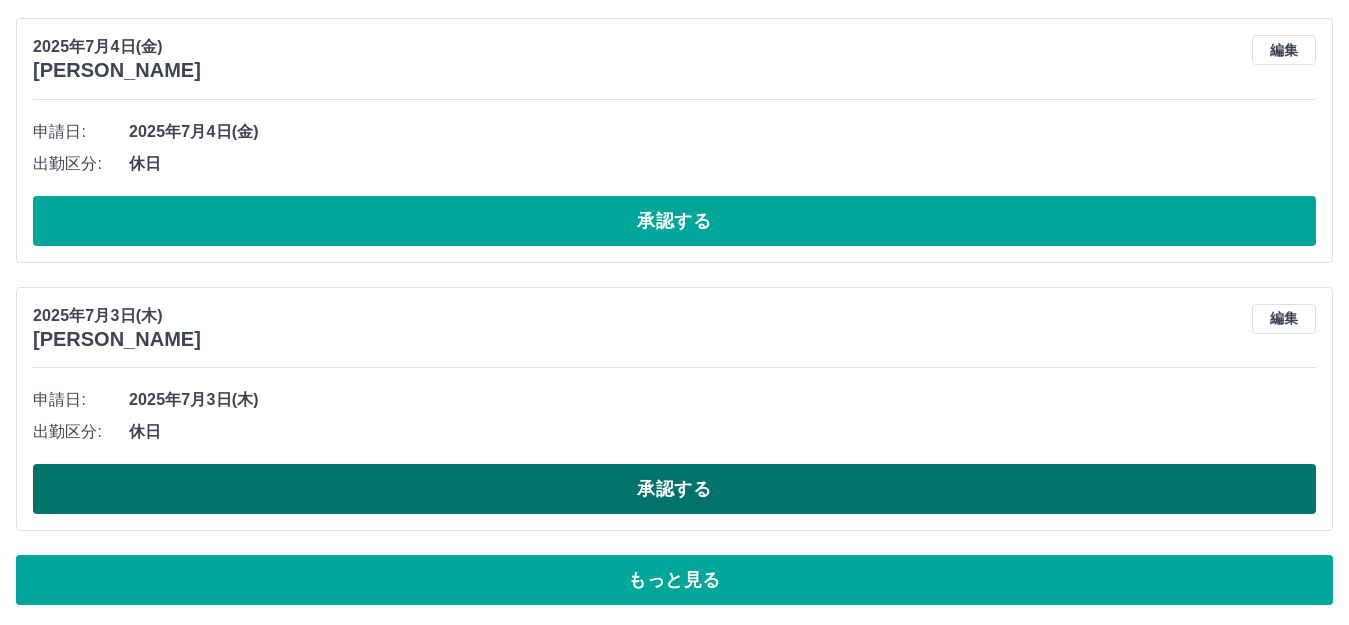 scroll, scrollTop: 10415, scrollLeft: 0, axis: vertical 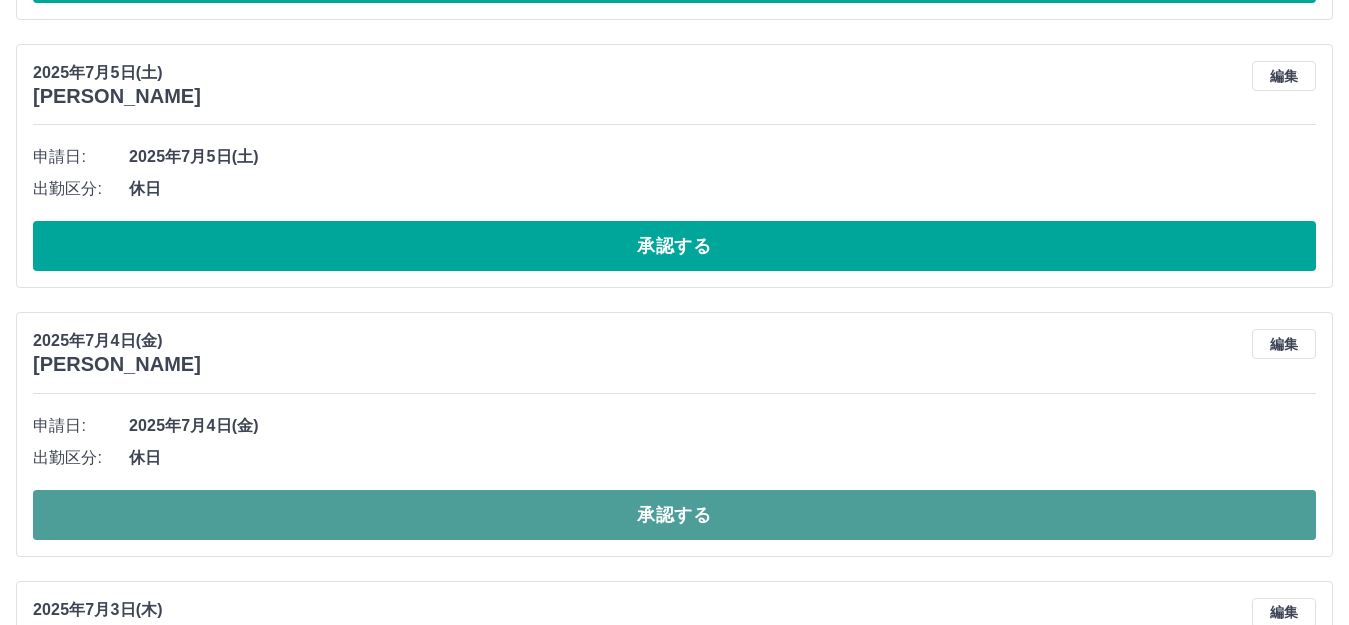 click on "承認する" at bounding box center (674, 515) 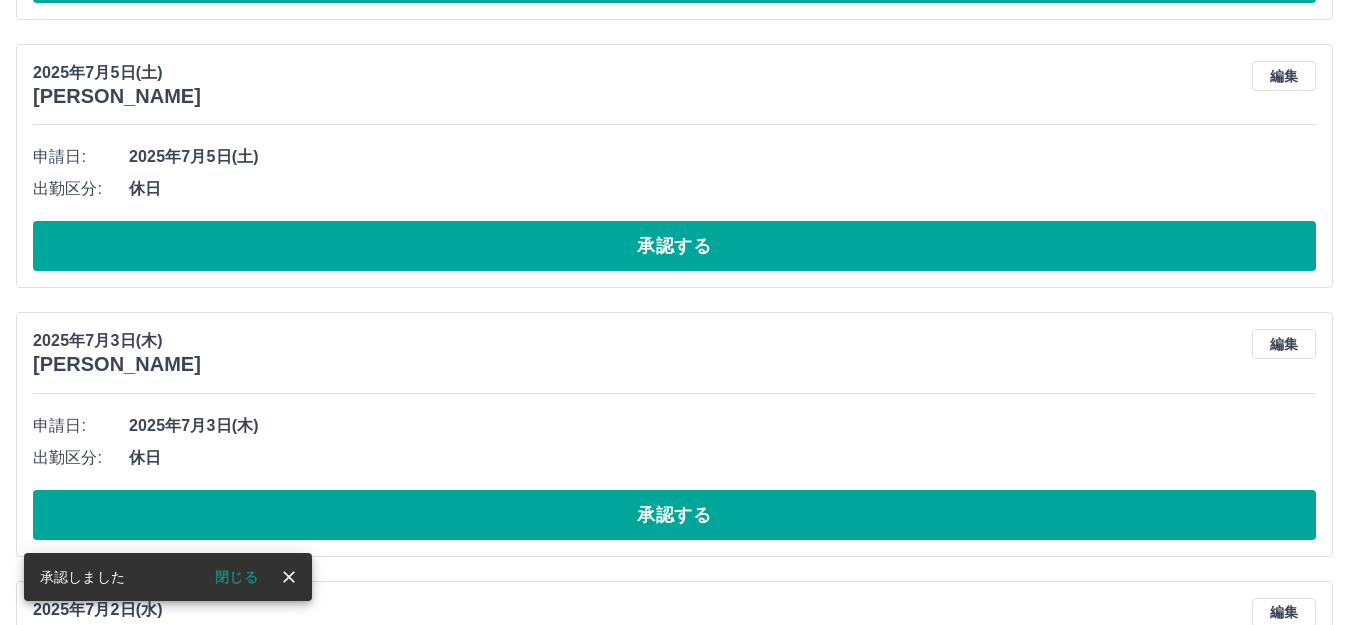 drag, startPoint x: 1346, startPoint y: 3, endPoint x: 979, endPoint y: 169, distance: 402.79648 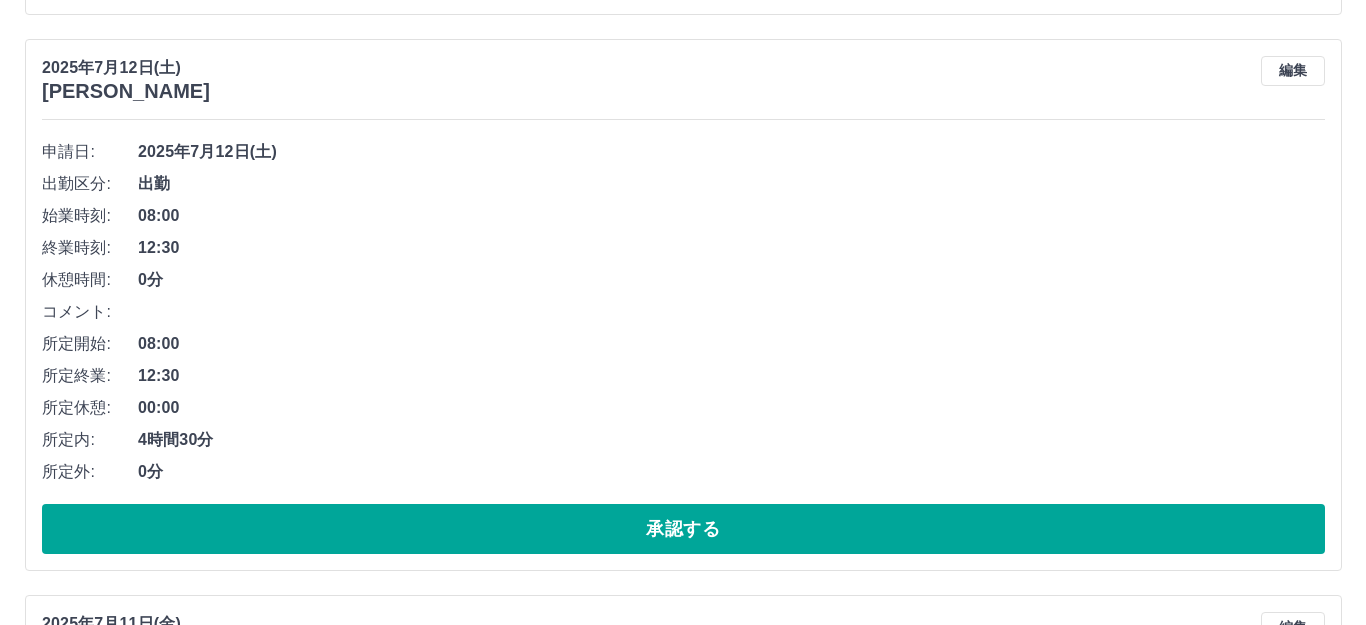 scroll, scrollTop: 17, scrollLeft: 0, axis: vertical 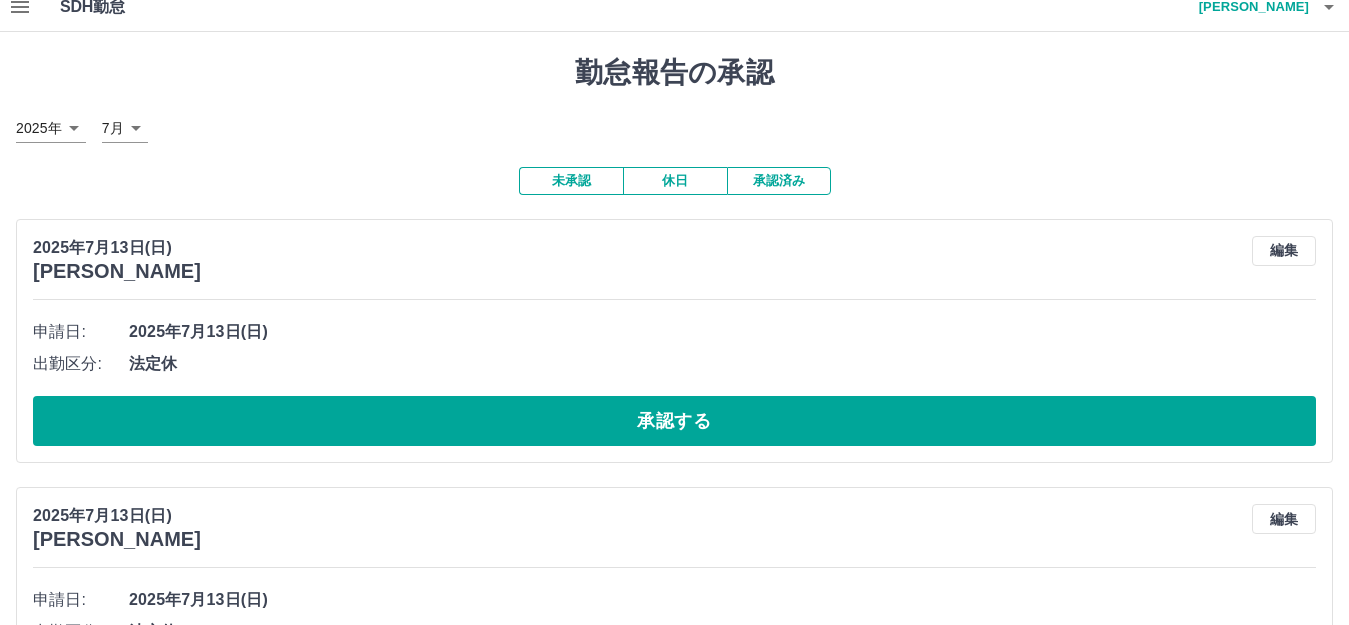 click on "藤木　記子" at bounding box center [1249, 7] 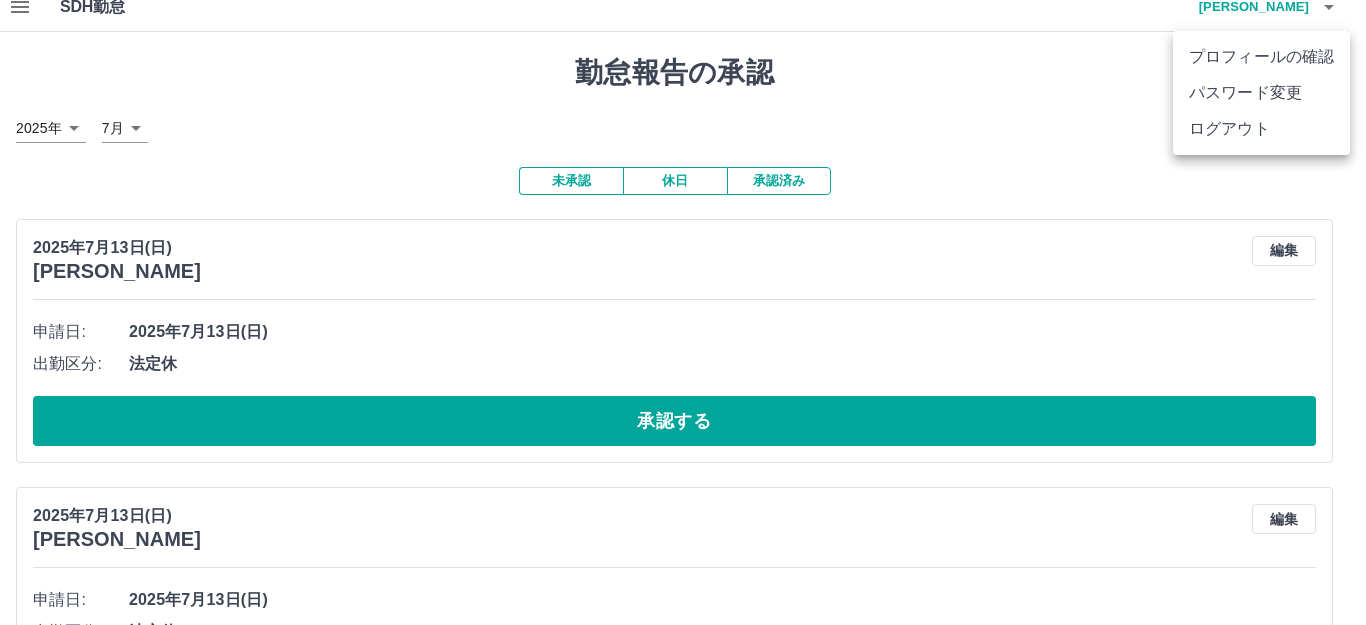 click on "ログアウト" at bounding box center (1261, 129) 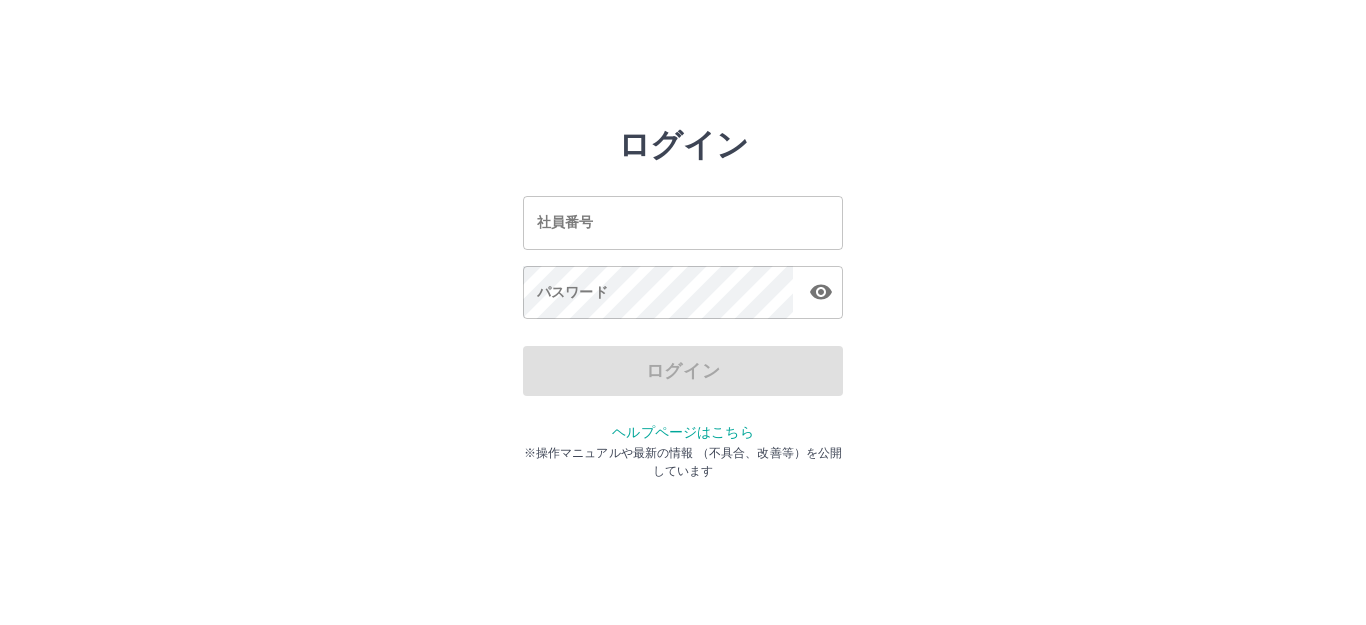 scroll, scrollTop: 0, scrollLeft: 0, axis: both 